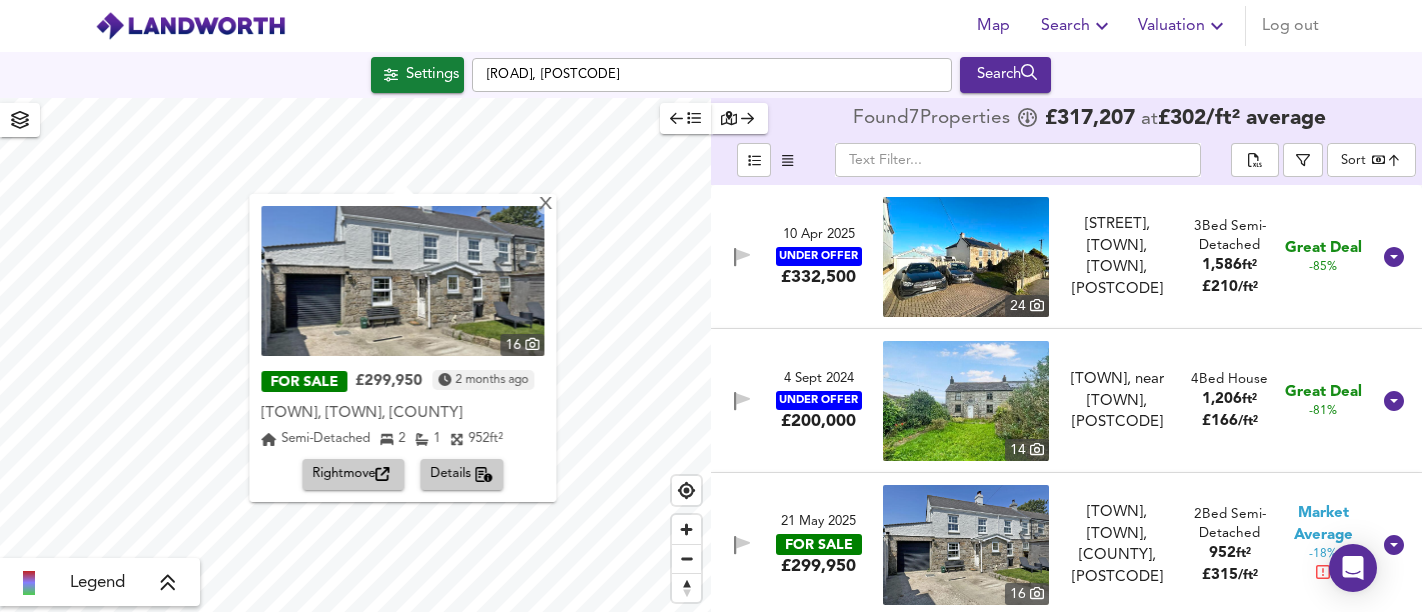 scroll, scrollTop: 0, scrollLeft: 0, axis: both 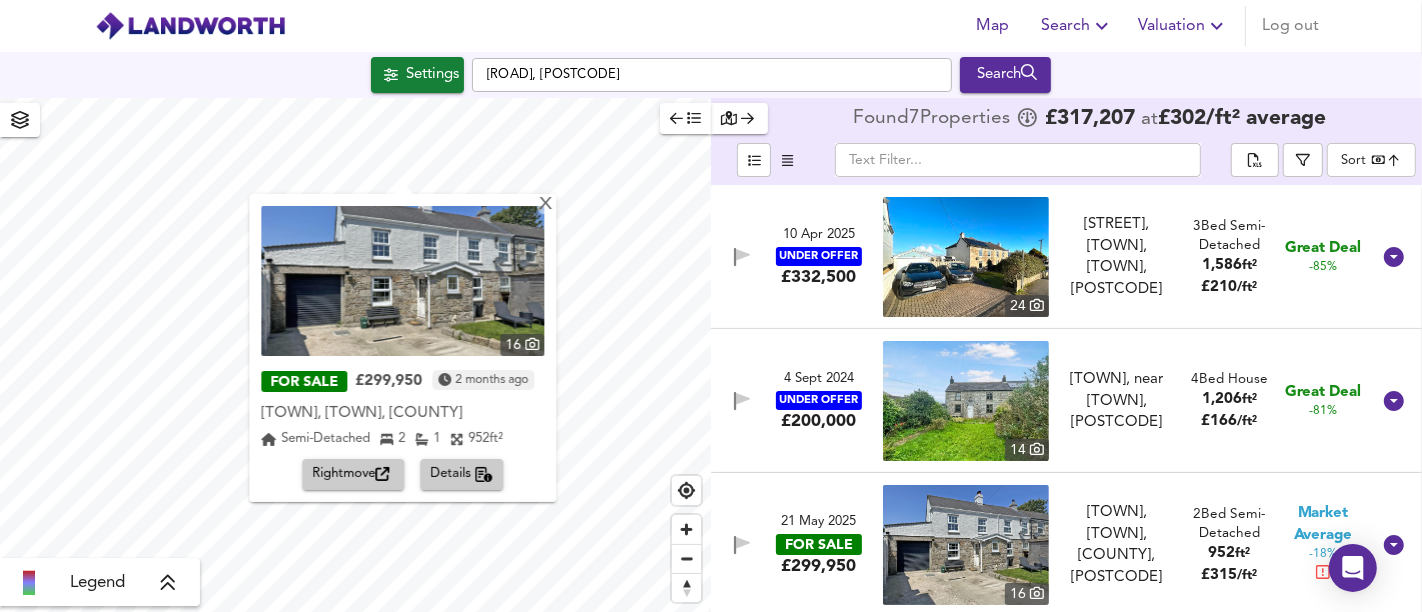 click on "Settings     [ROAD], [POSTCODE]        Search" at bounding box center (711, 75) 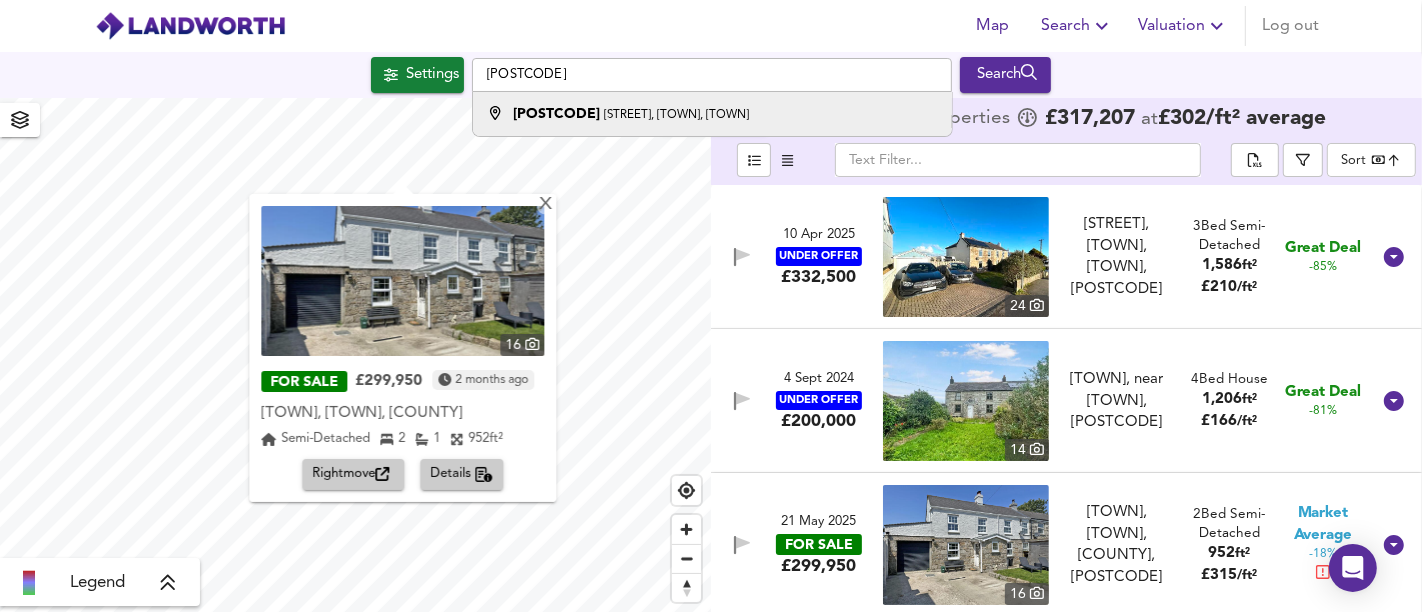 type on "[POSTCODE]" 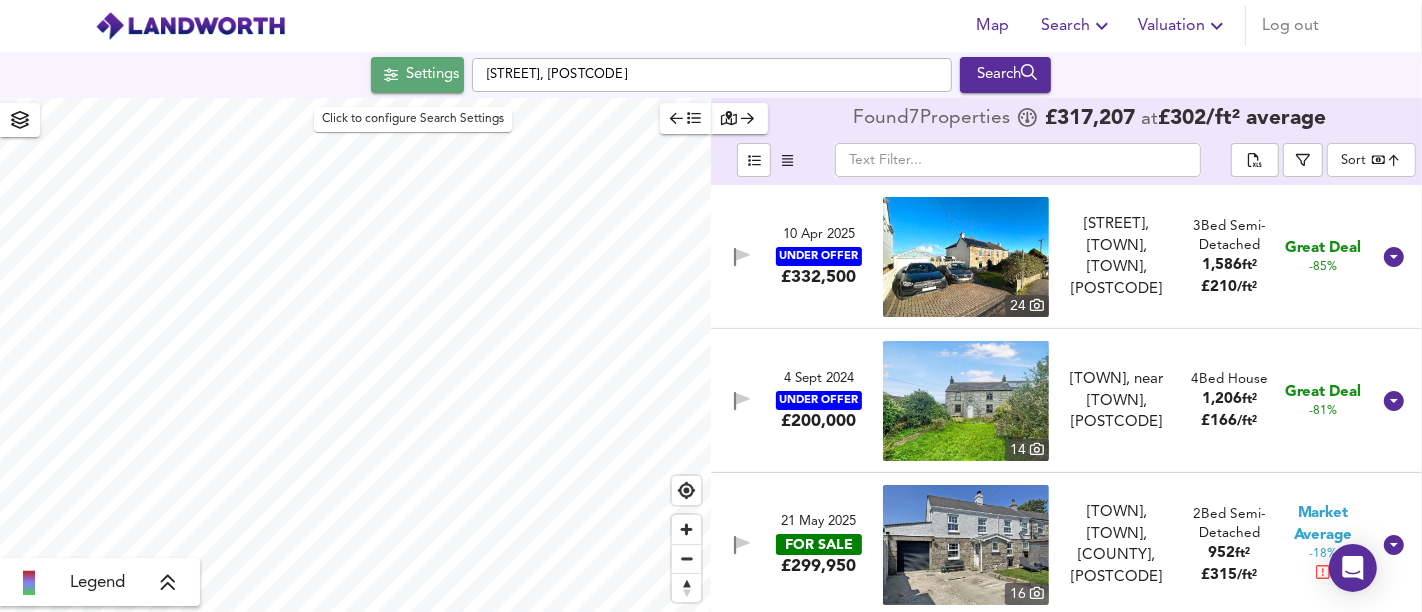 click on "Settings" at bounding box center [432, 75] 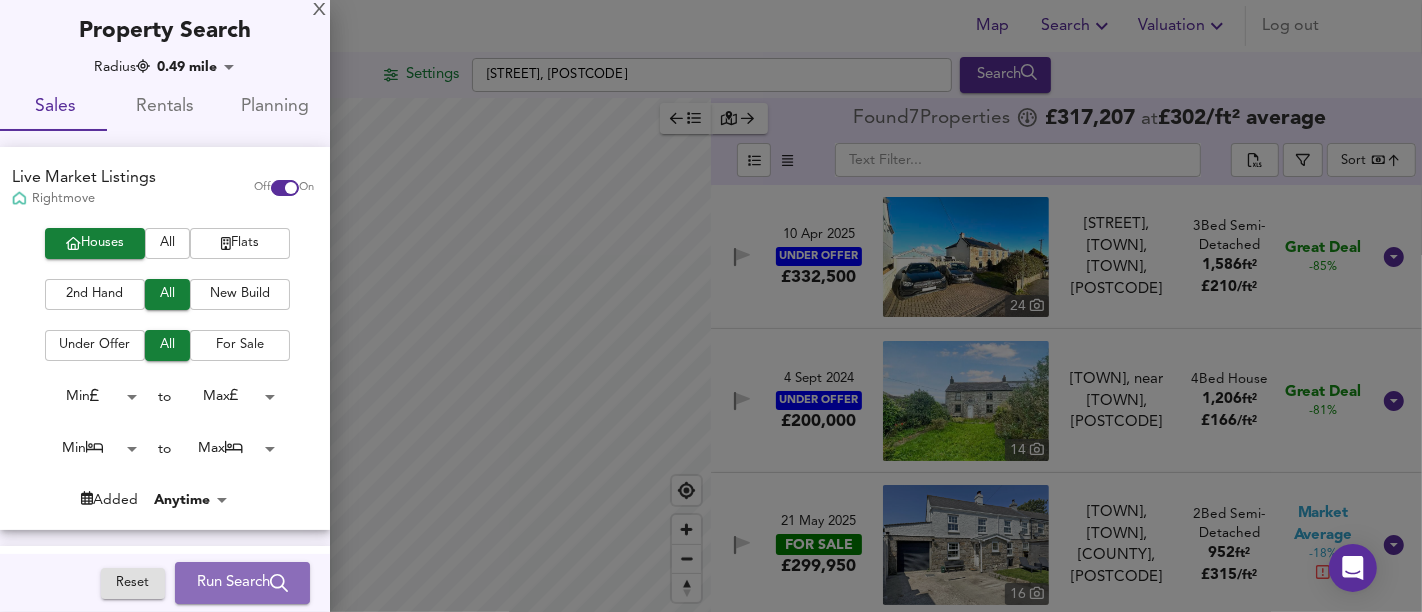 click on "Run Search" at bounding box center [242, 583] 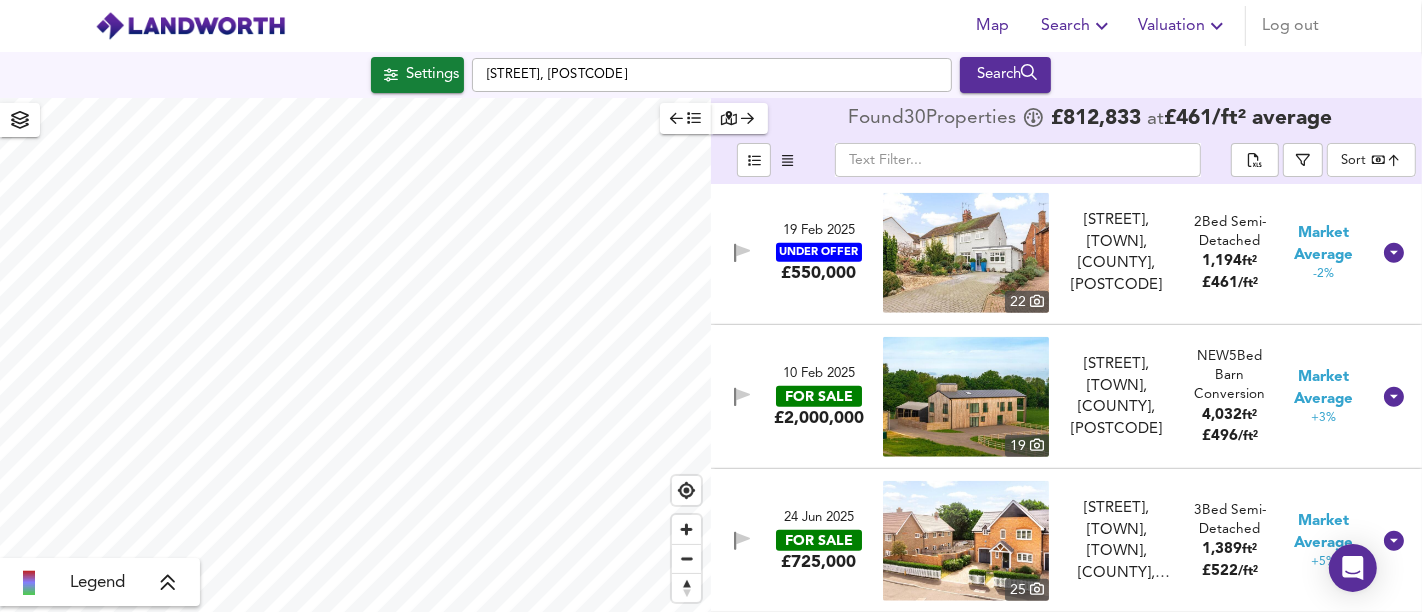 scroll, scrollTop: 1333, scrollLeft: 0, axis: vertical 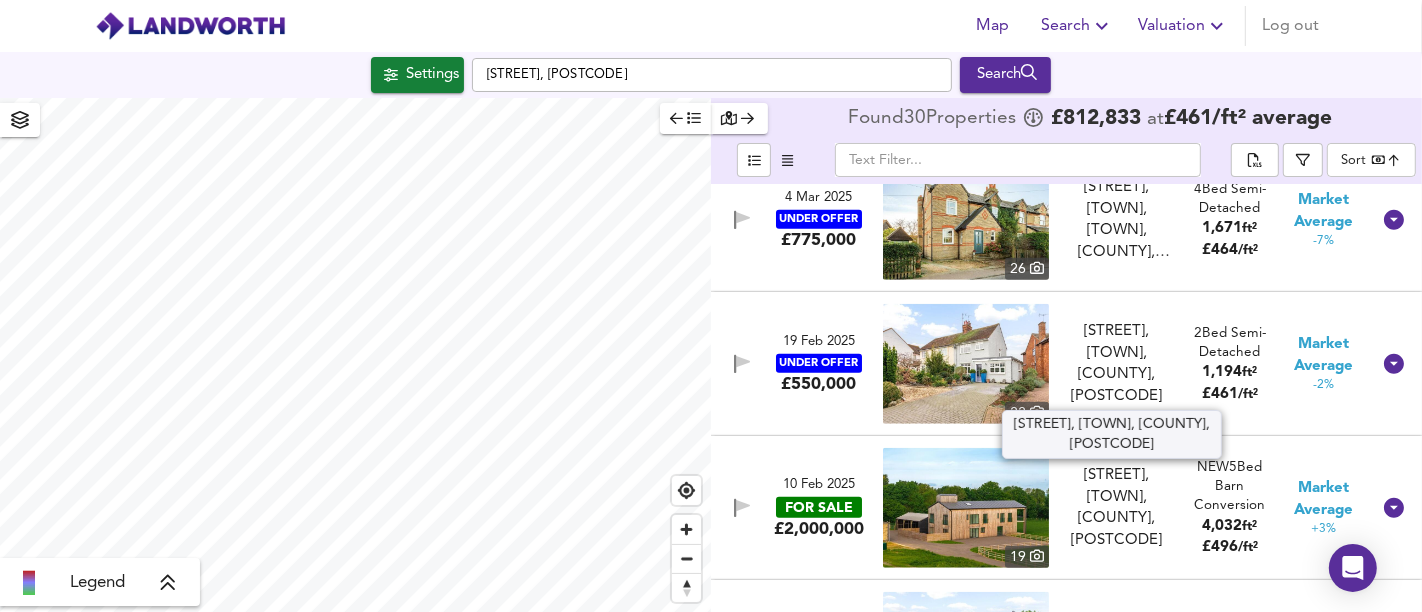drag, startPoint x: 1134, startPoint y: 365, endPoint x: 1148, endPoint y: 356, distance: 16.643316 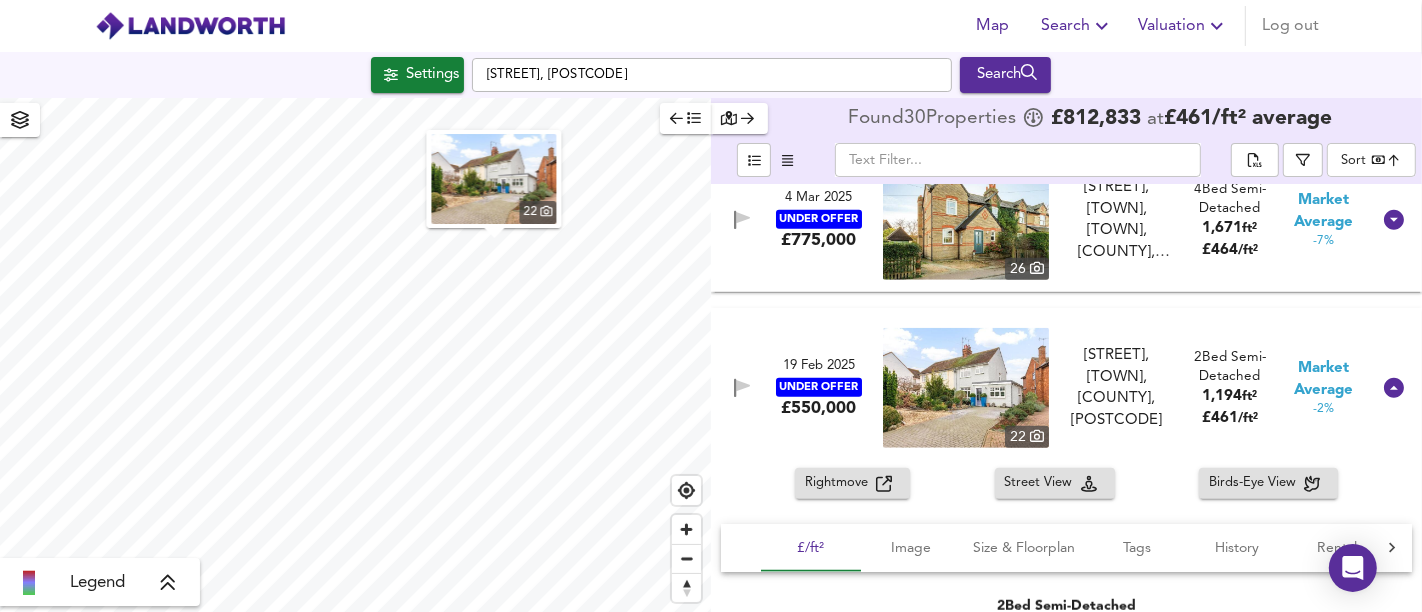 click on "Rightmove" at bounding box center (852, 483) 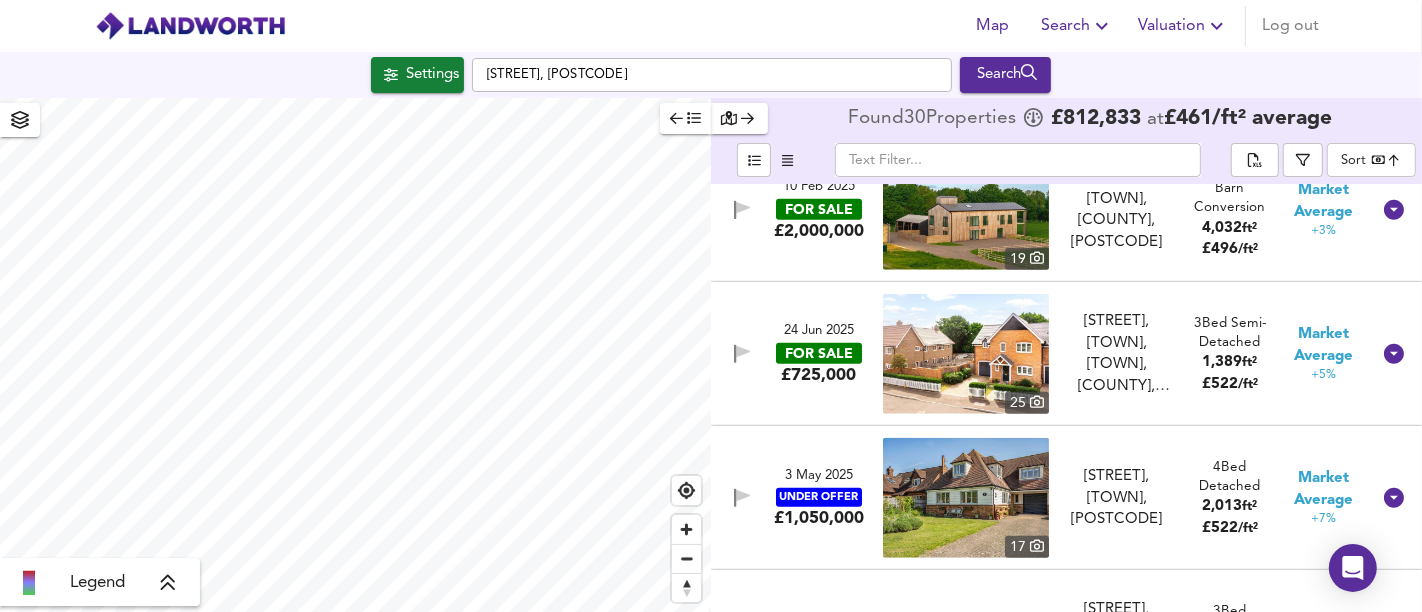 scroll, scrollTop: 1666, scrollLeft: 0, axis: vertical 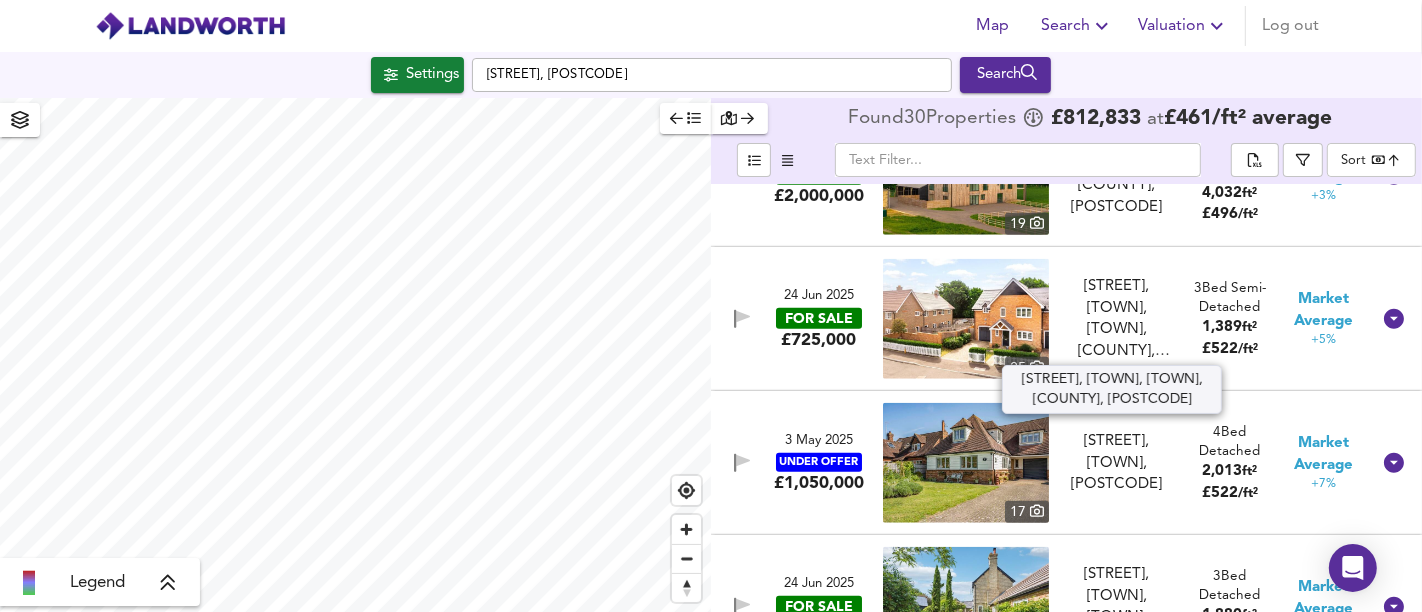 click on "[STREET], [TOWN], [TOWN], [COUNTY], [POSTCODE]" at bounding box center (1117, 319) 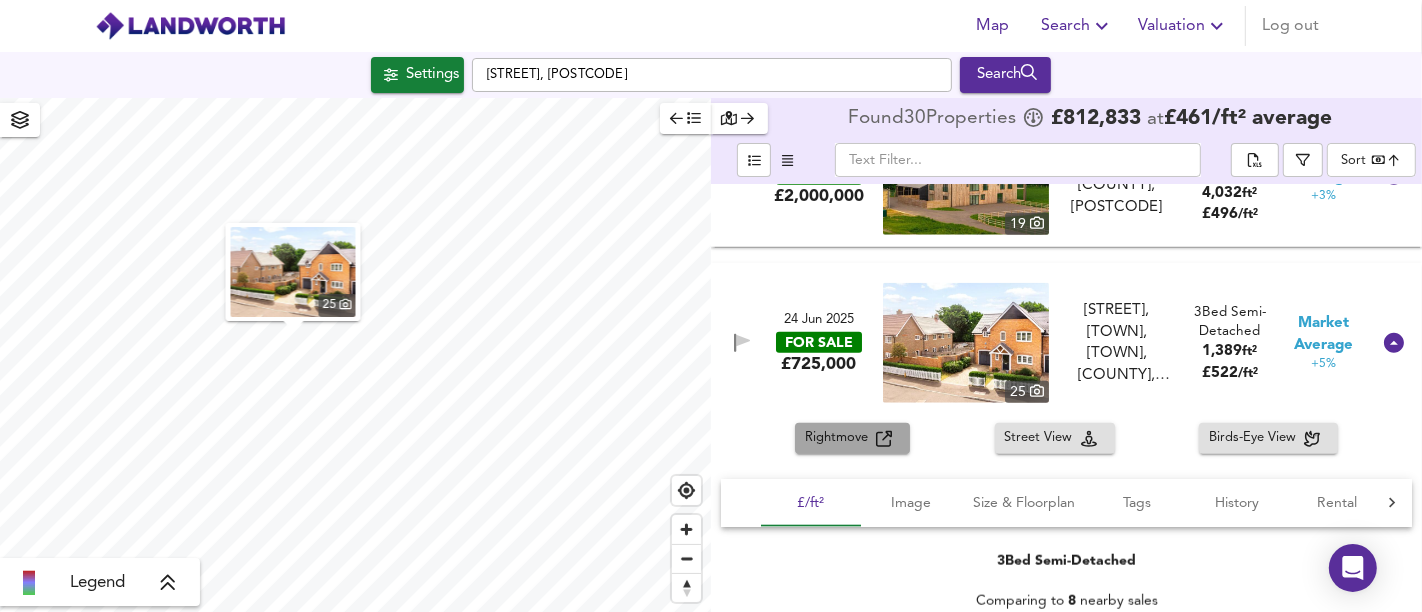 click at bounding box center [884, 439] 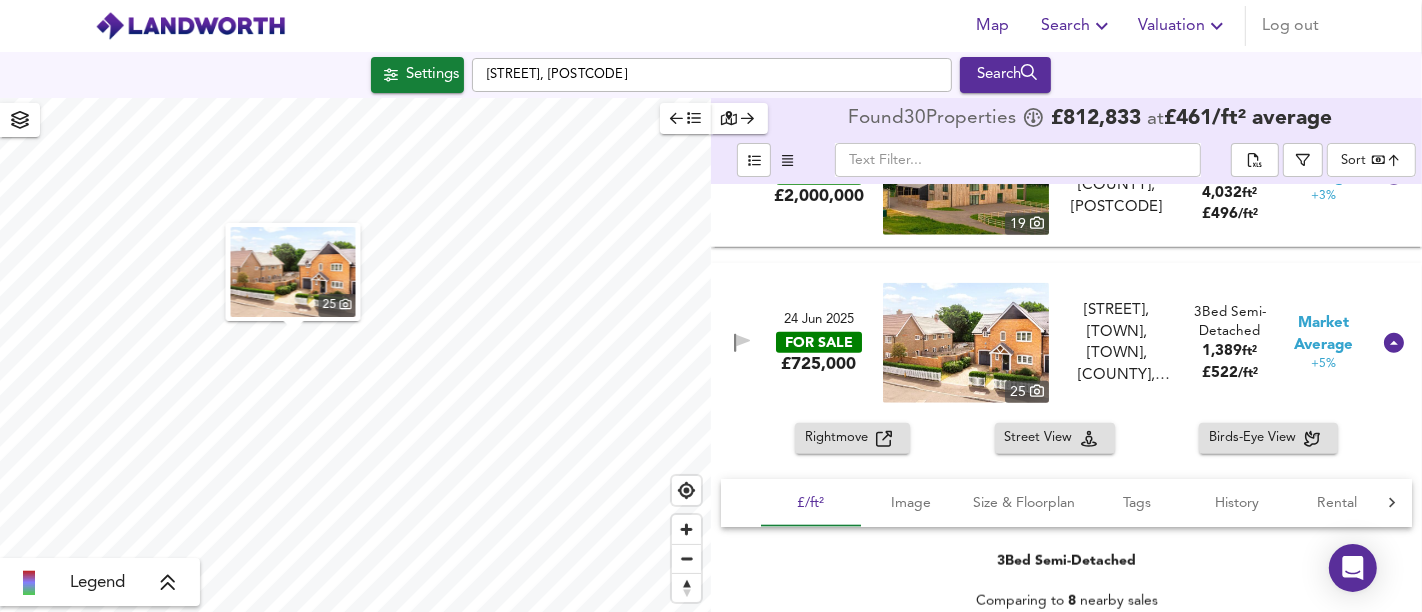 click on "£725,000" at bounding box center (818, 364) 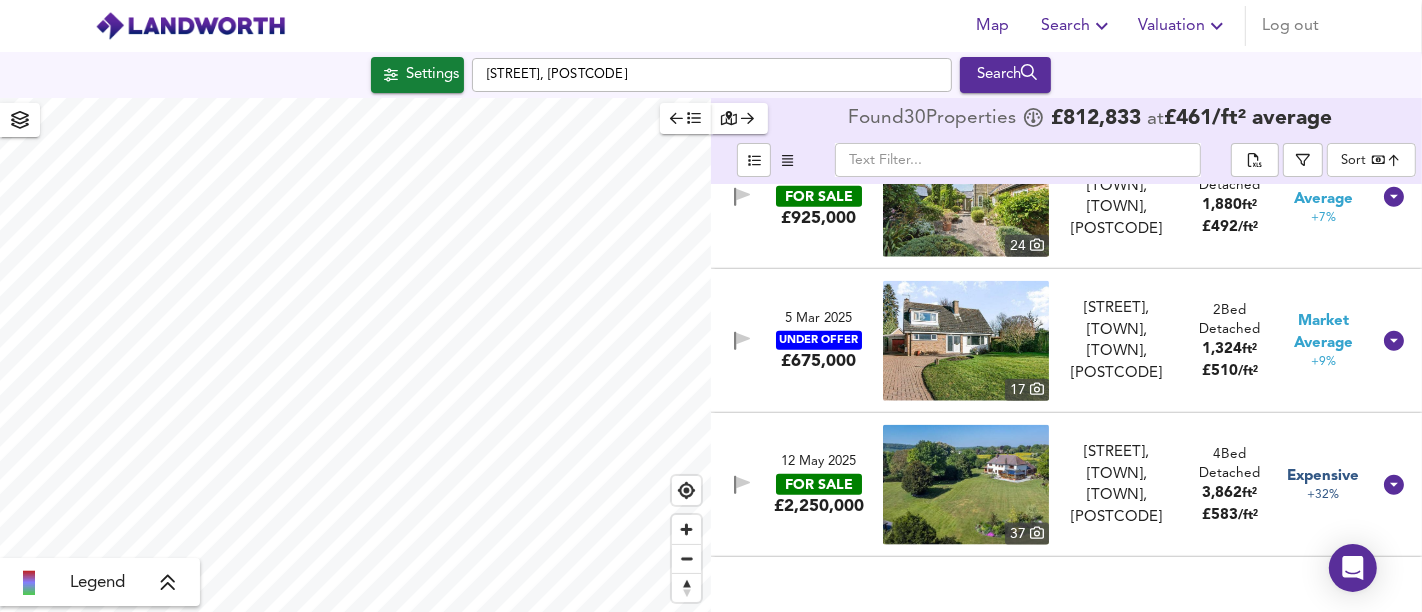 scroll, scrollTop: 2111, scrollLeft: 0, axis: vertical 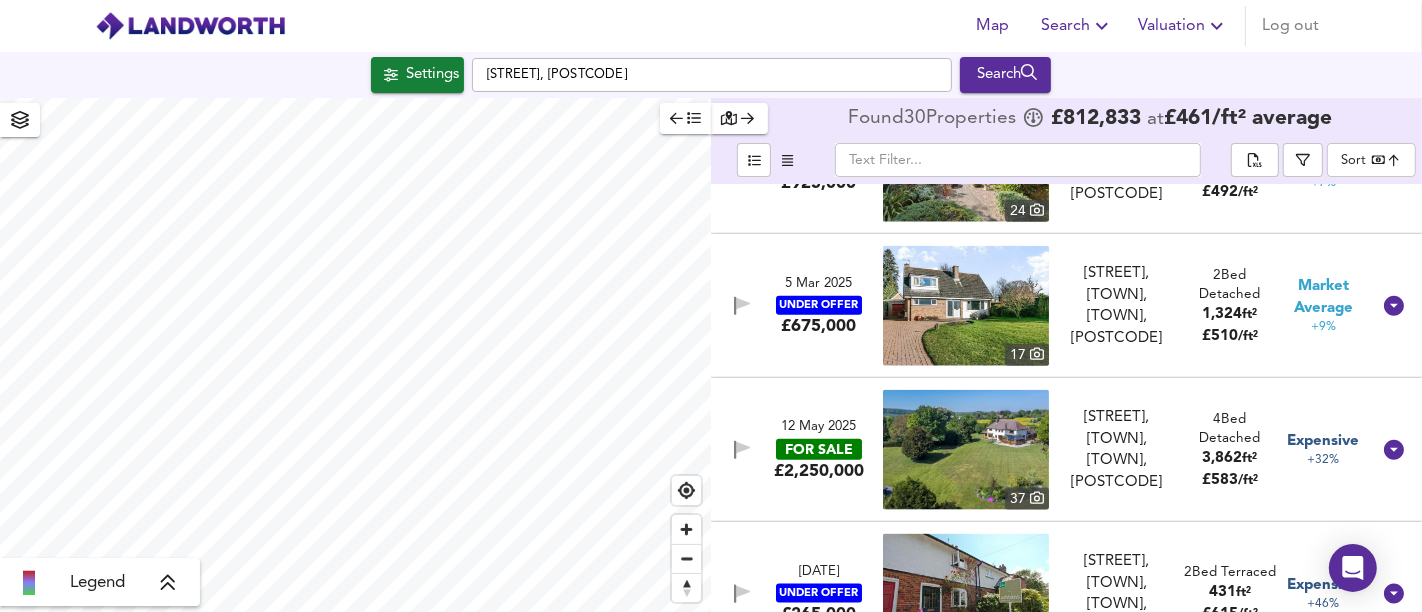 drag, startPoint x: 815, startPoint y: 316, endPoint x: 795, endPoint y: 315, distance: 20.024984 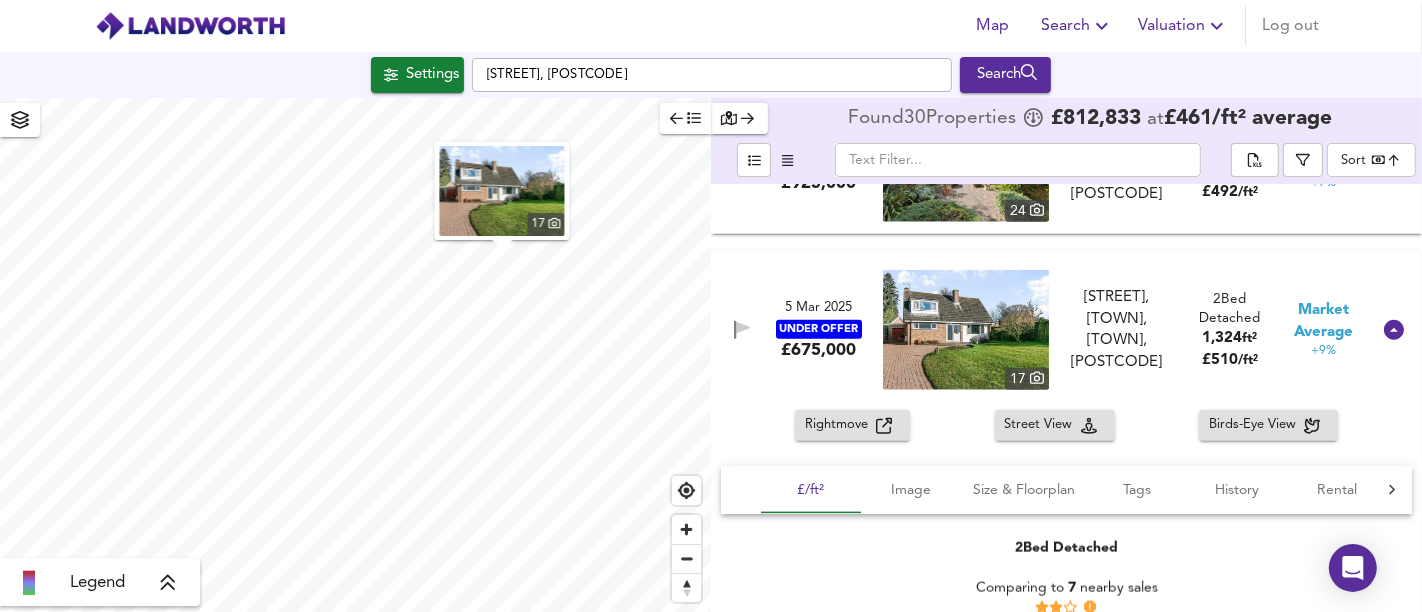 click on "Rightmove" at bounding box center (840, 425) 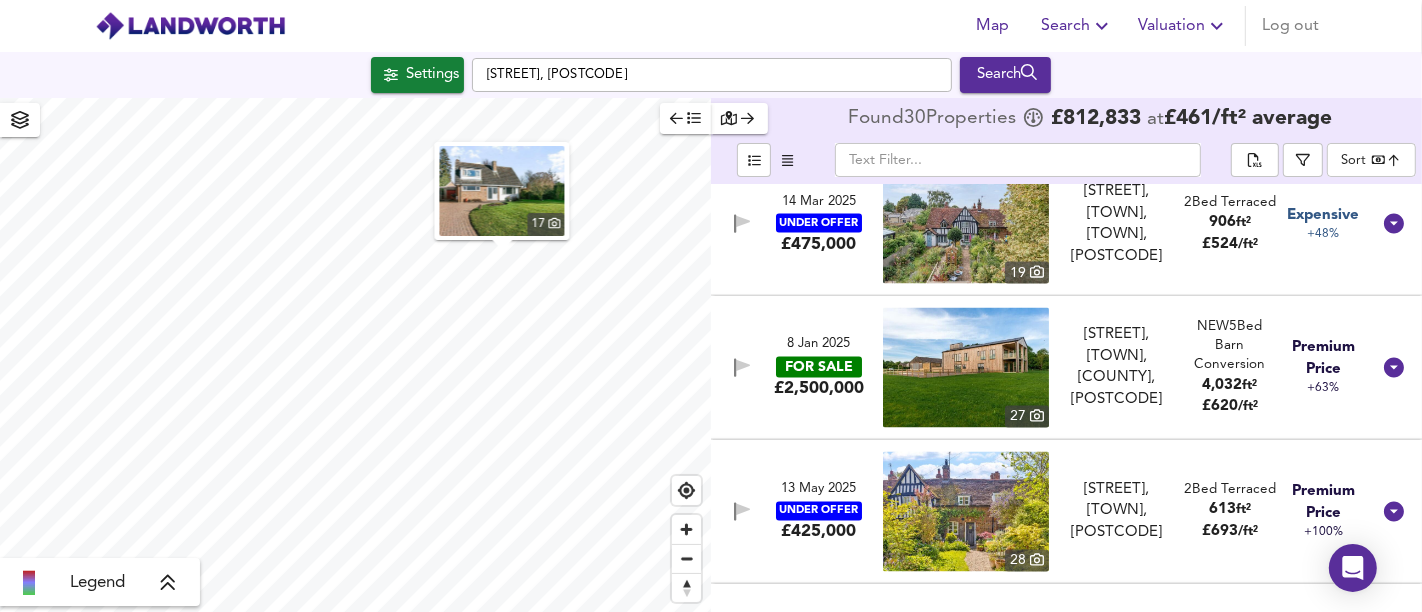 scroll, scrollTop: 3111, scrollLeft: 0, axis: vertical 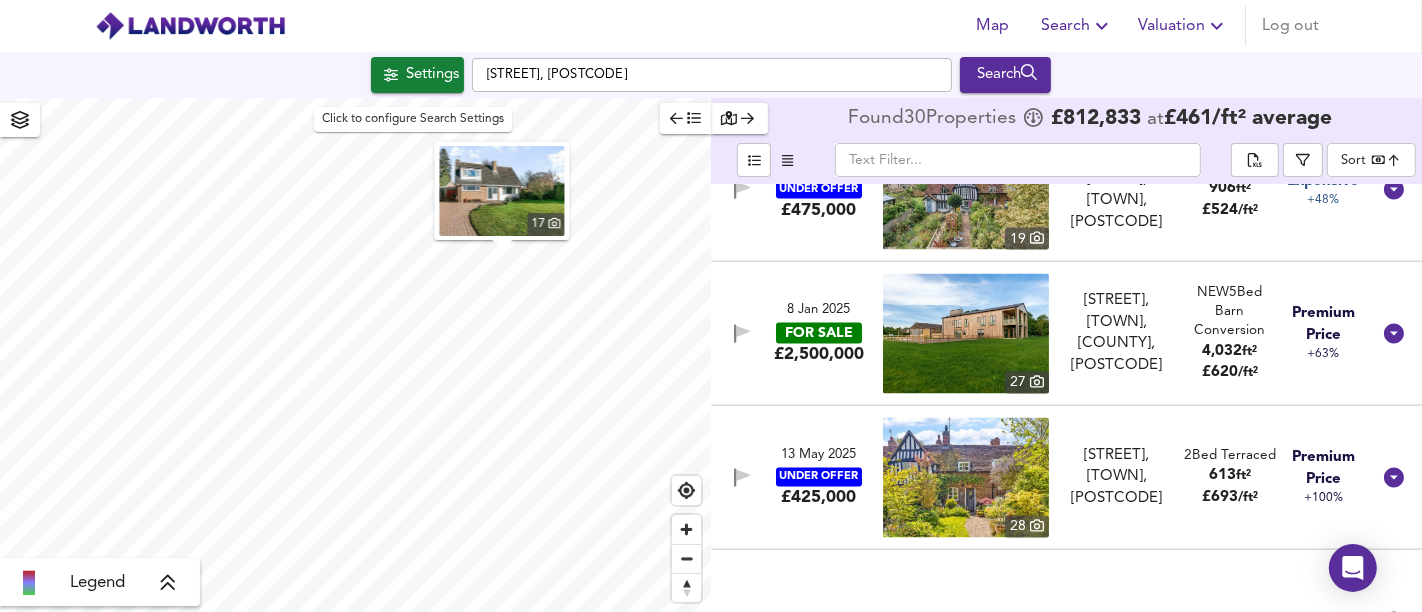 click on "Settings" at bounding box center [432, 75] 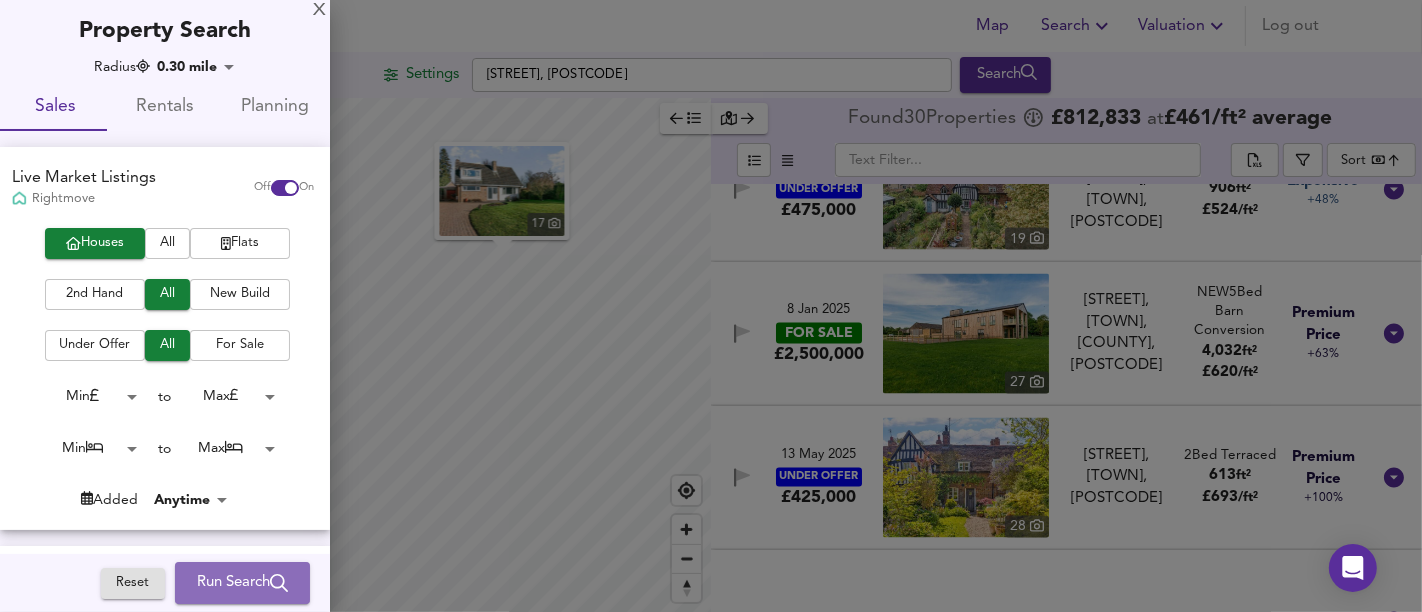 click at bounding box center (279, 583) 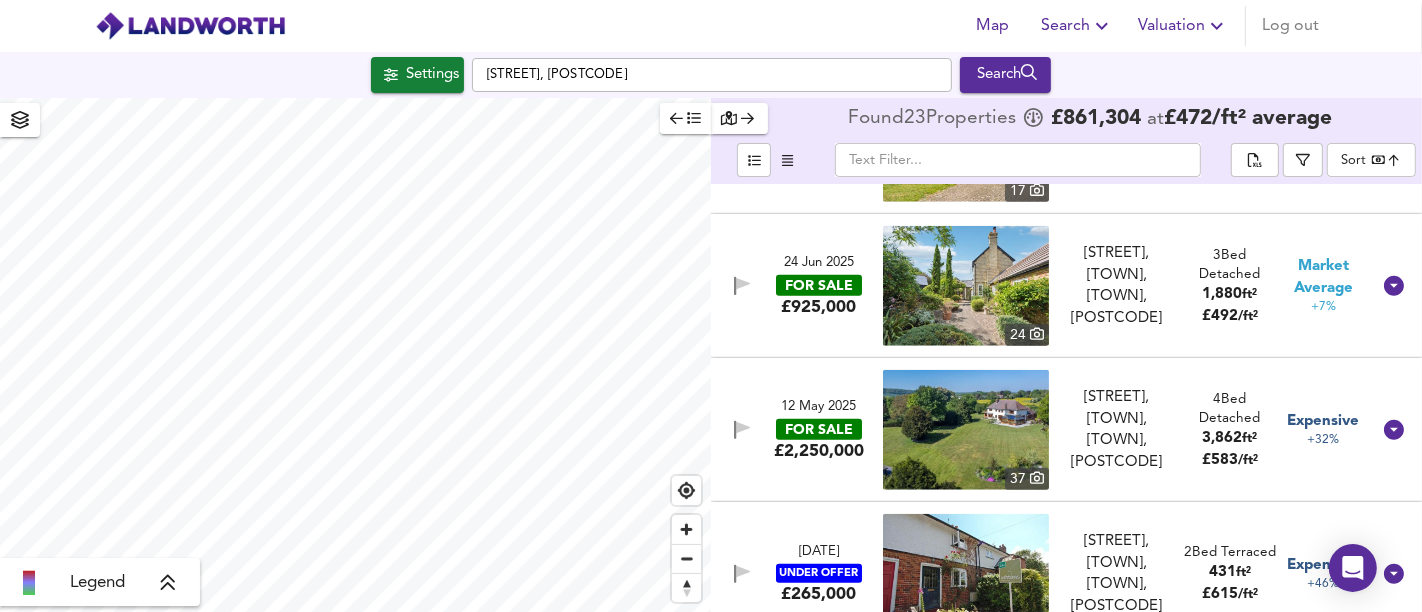 scroll, scrollTop: 1666, scrollLeft: 0, axis: vertical 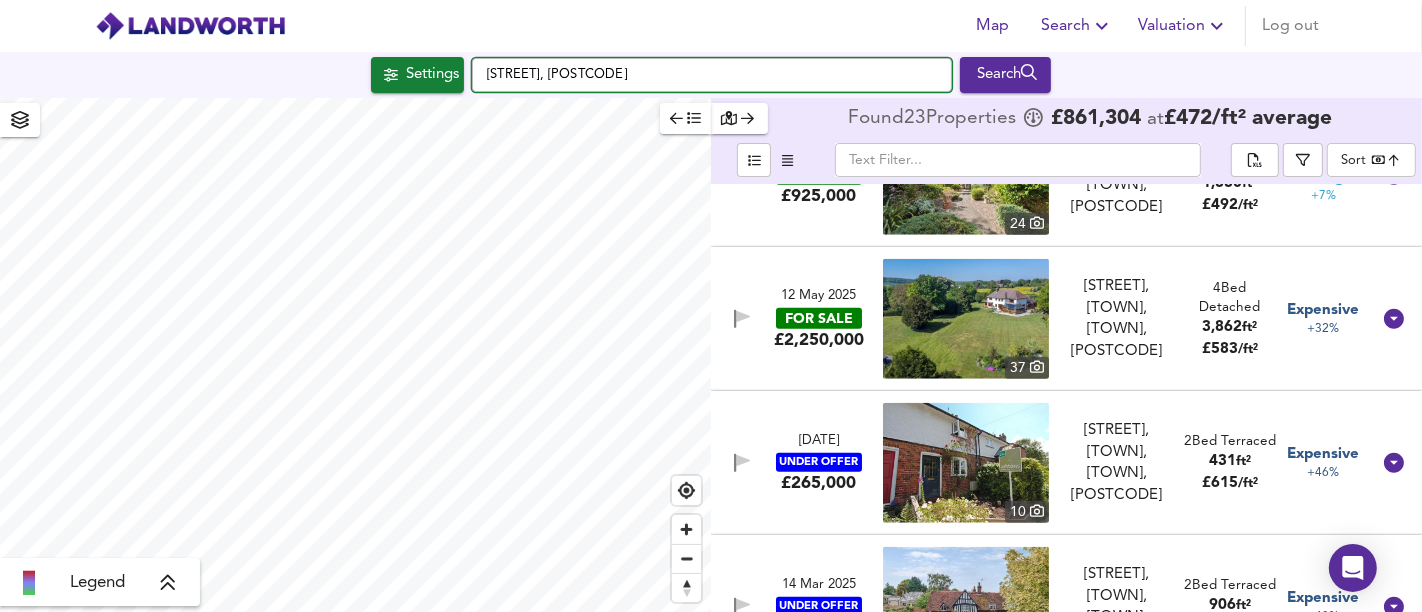 drag, startPoint x: 640, startPoint y: 80, endPoint x: 476, endPoint y: 89, distance: 164.24677 